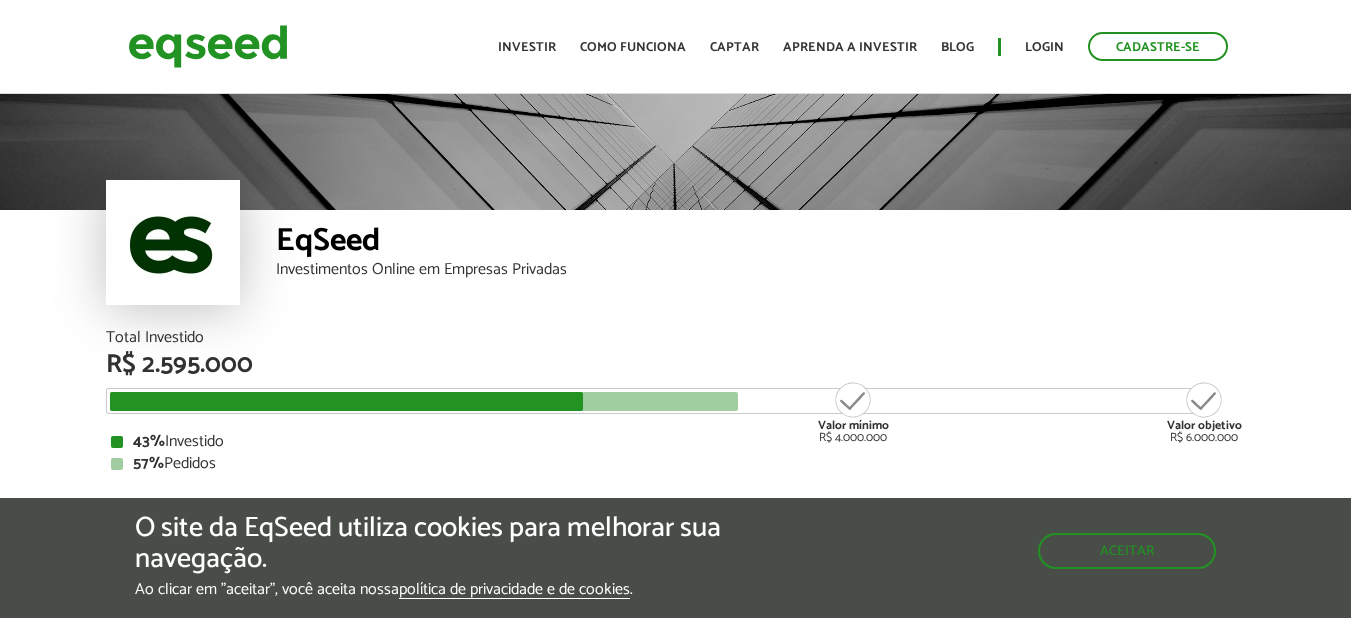 scroll, scrollTop: 0, scrollLeft: 0, axis: both 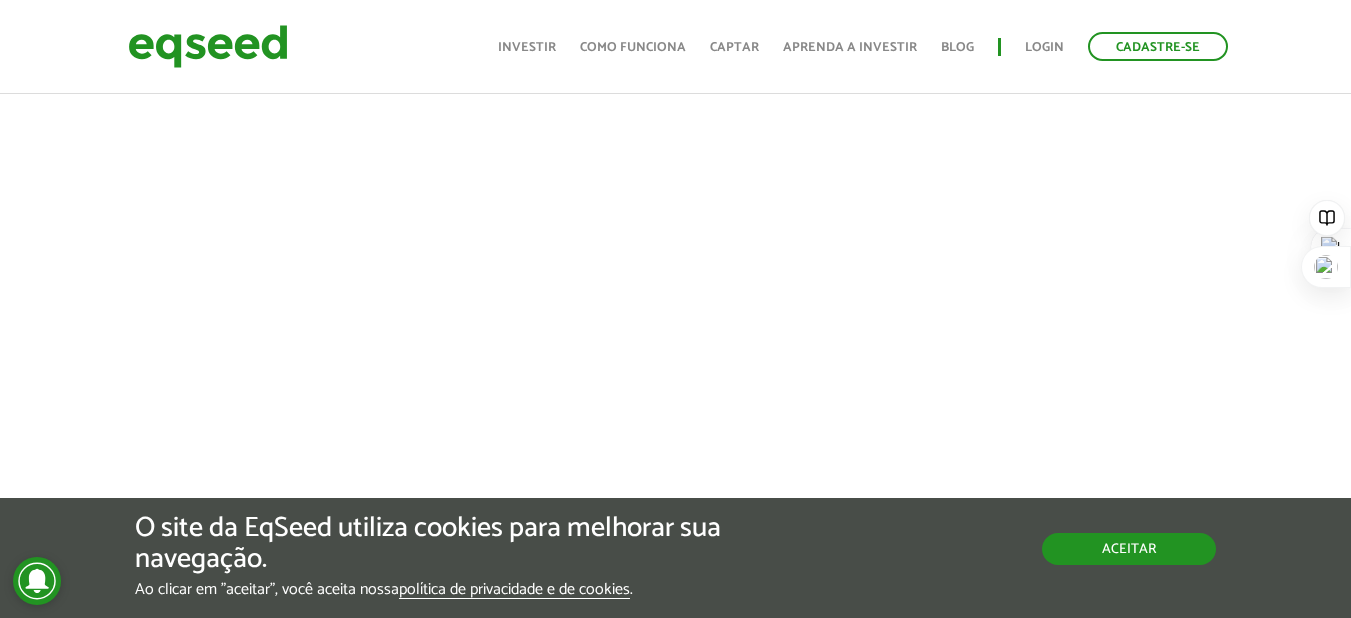 click on "Aceitar" at bounding box center [1129, 549] 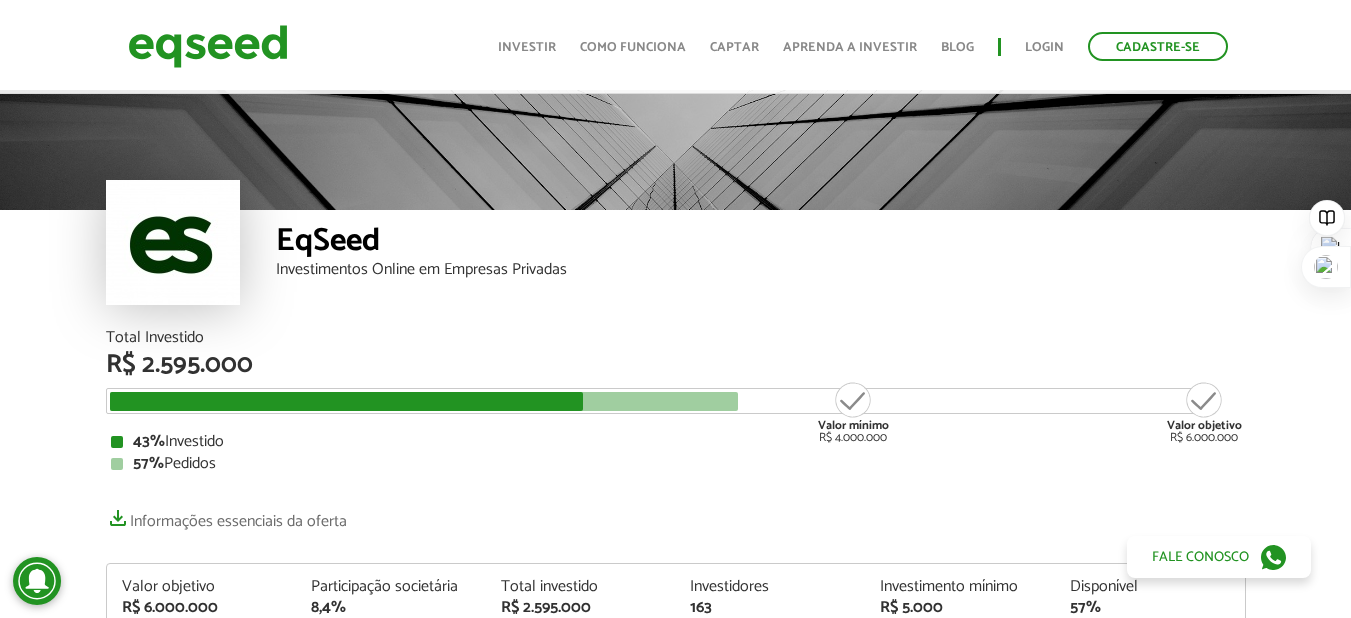 scroll, scrollTop: 0, scrollLeft: 0, axis: both 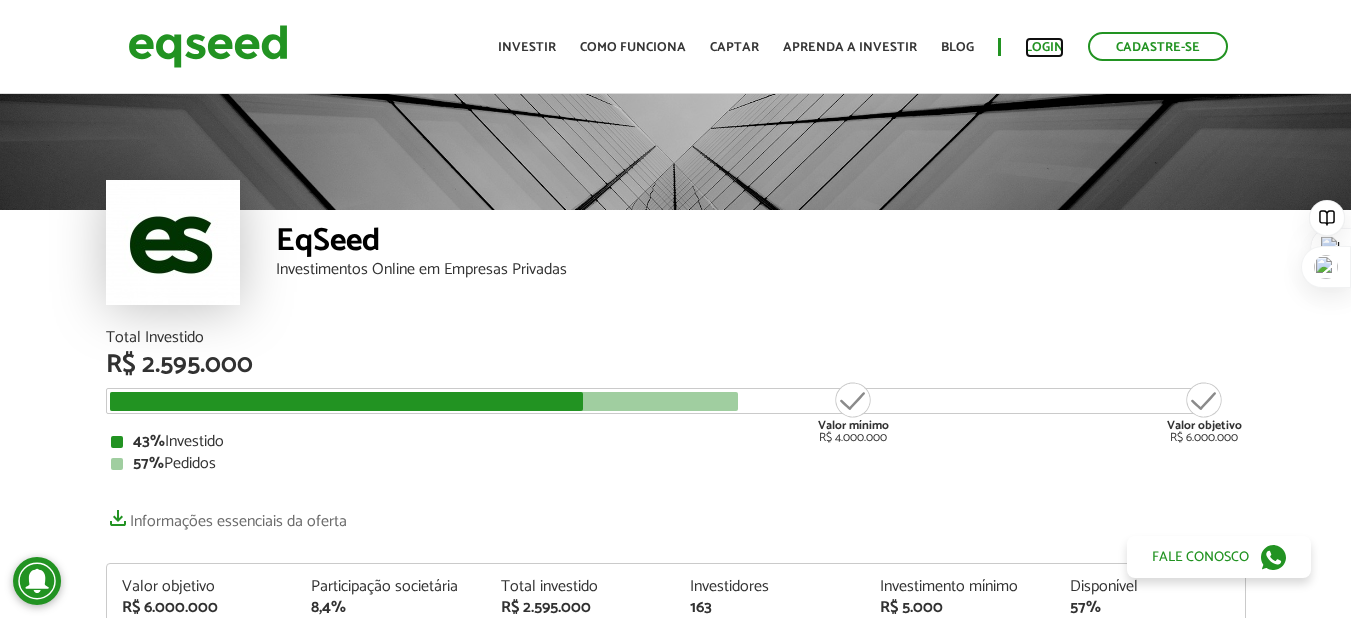 click on "Login" at bounding box center [1044, 47] 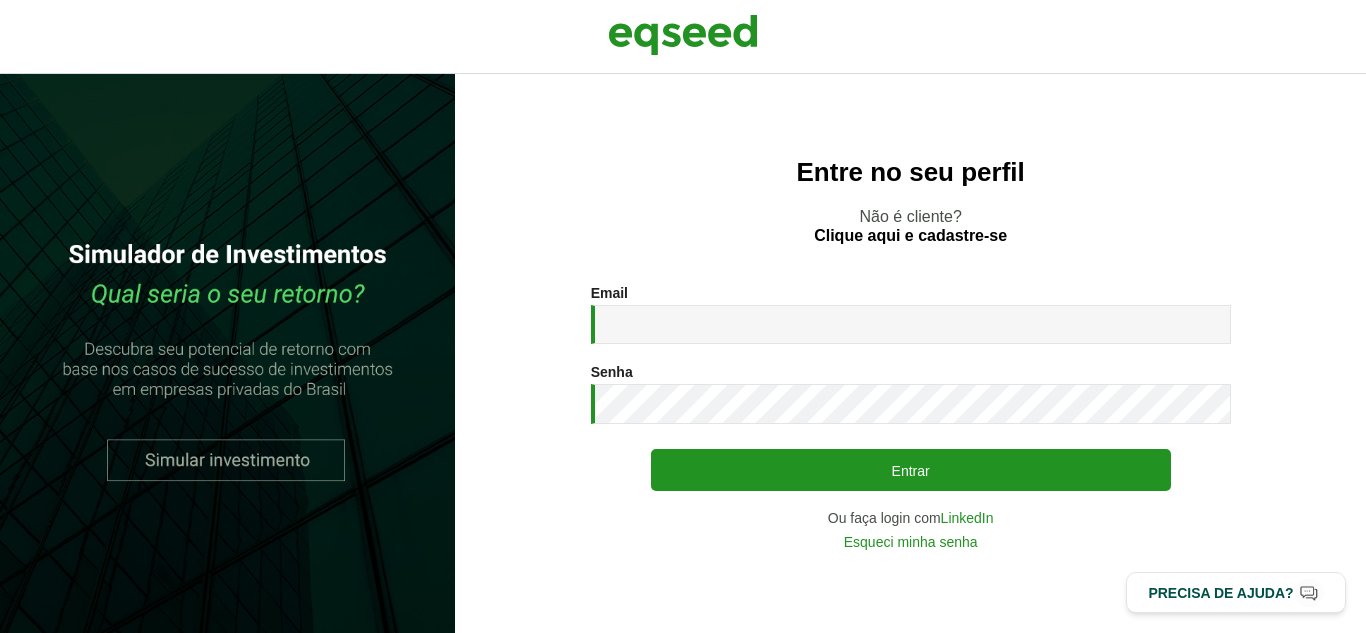 scroll, scrollTop: 0, scrollLeft: 0, axis: both 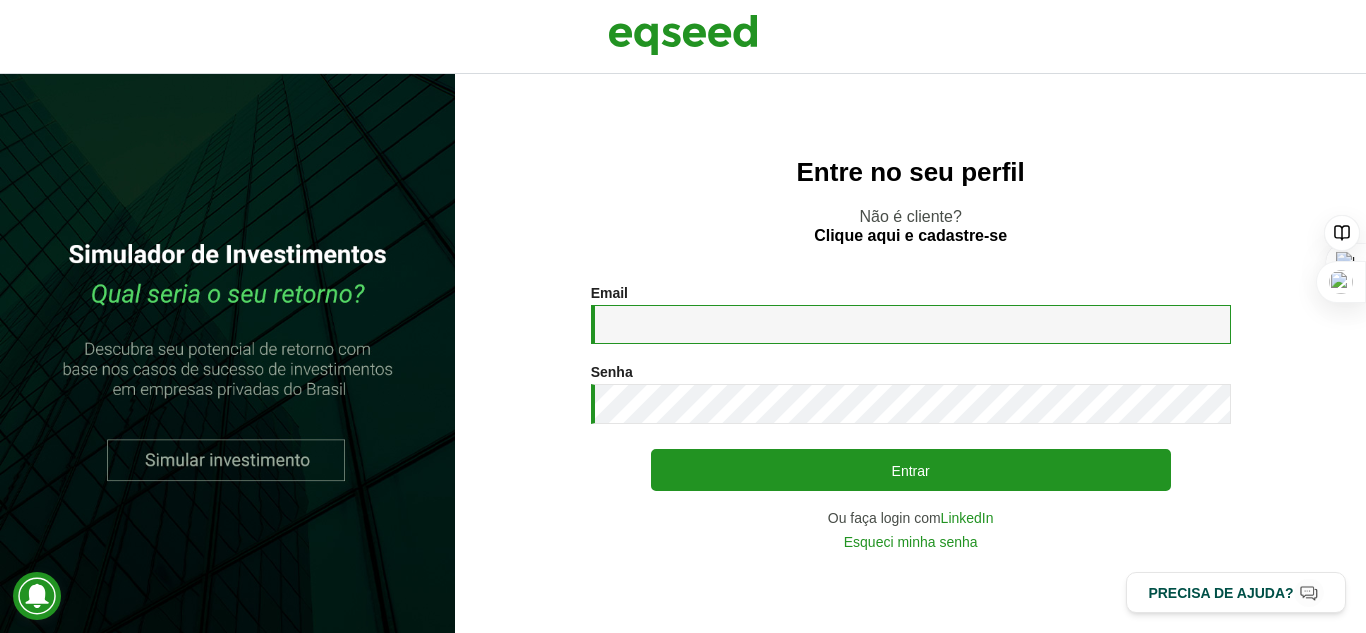 click on "Email  *" at bounding box center (911, 324) 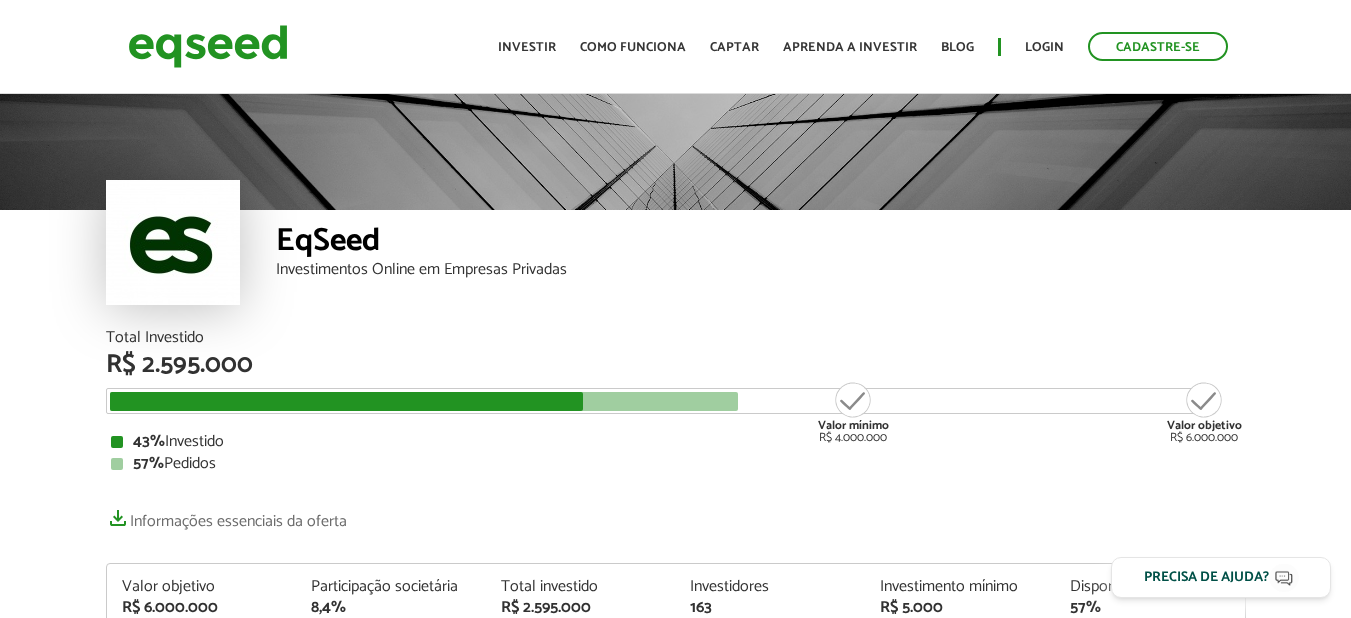 scroll, scrollTop: 0, scrollLeft: 0, axis: both 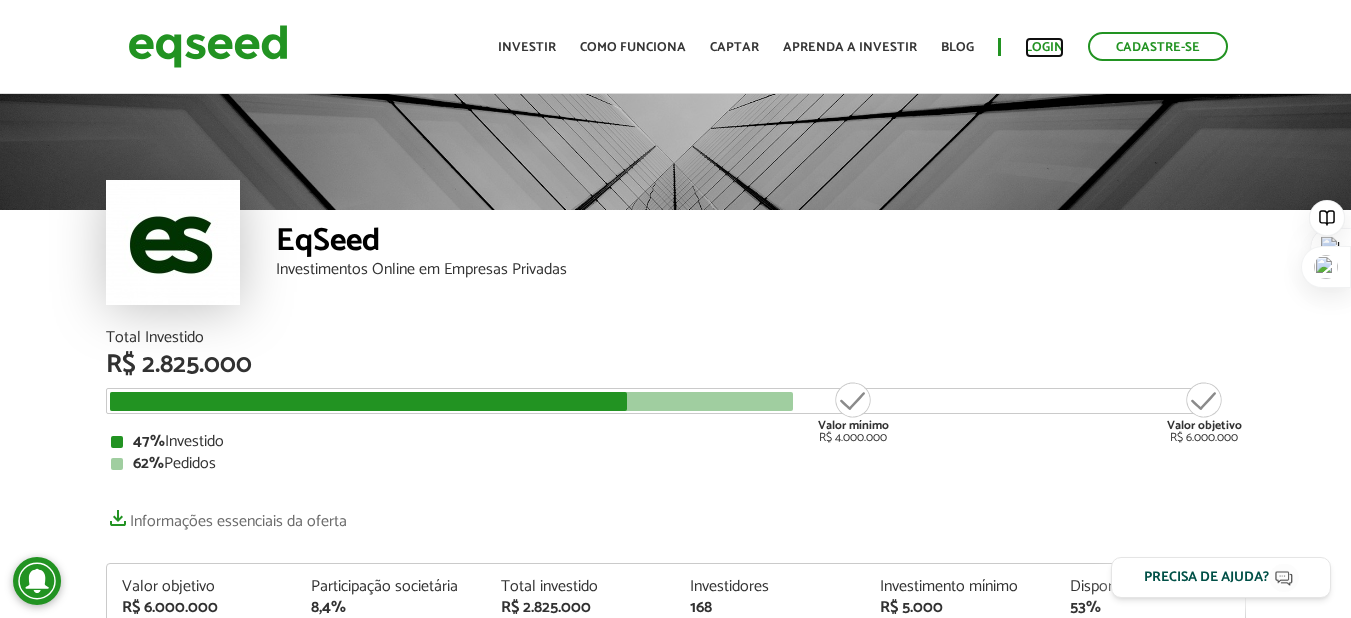 click on "Login" at bounding box center [1044, 47] 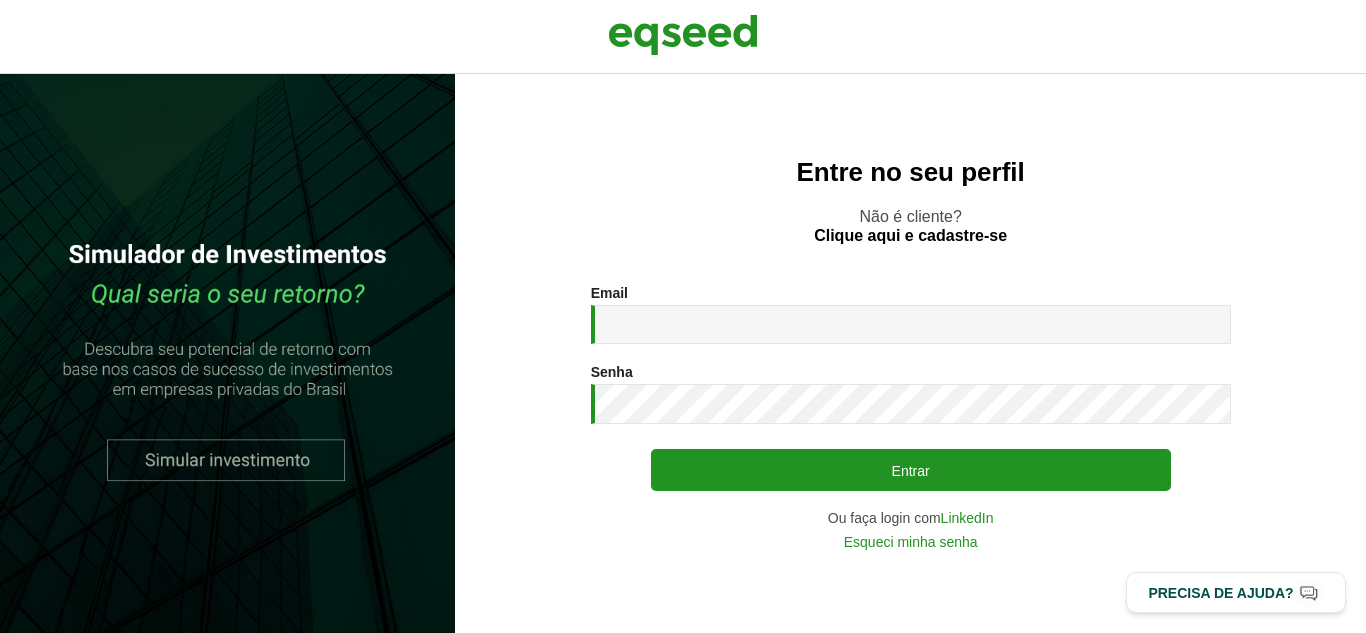 scroll, scrollTop: 0, scrollLeft: 0, axis: both 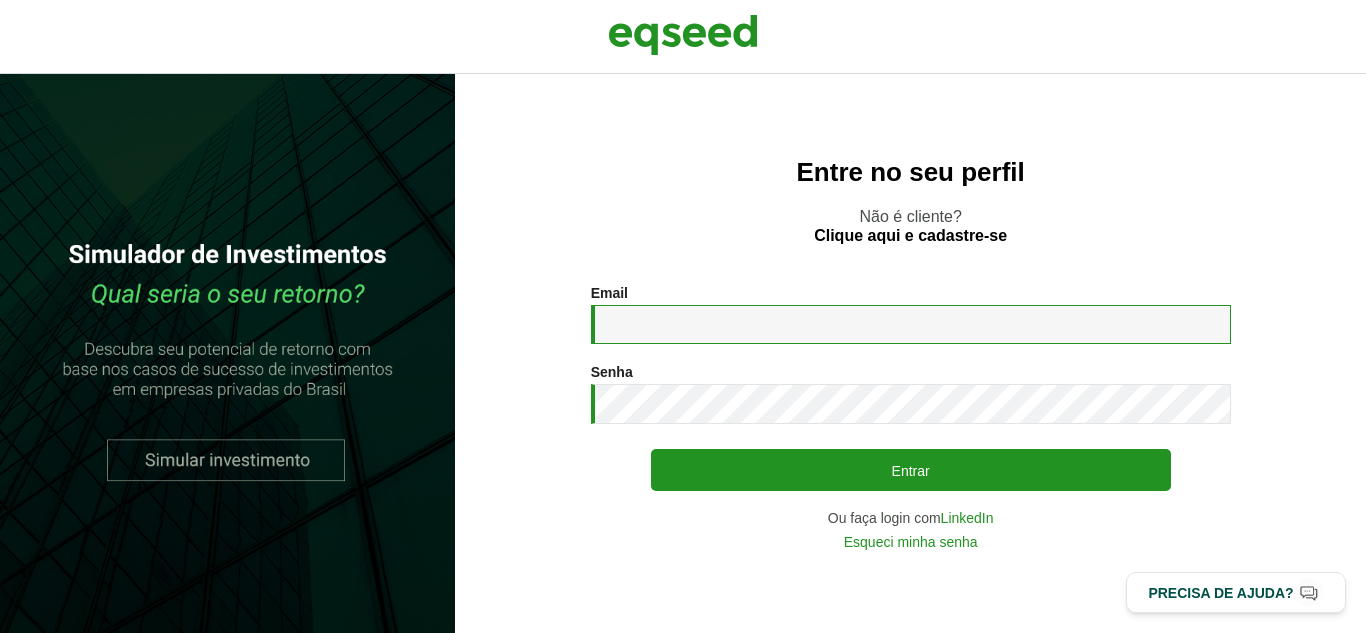 click on "Email  *" at bounding box center (911, 324) 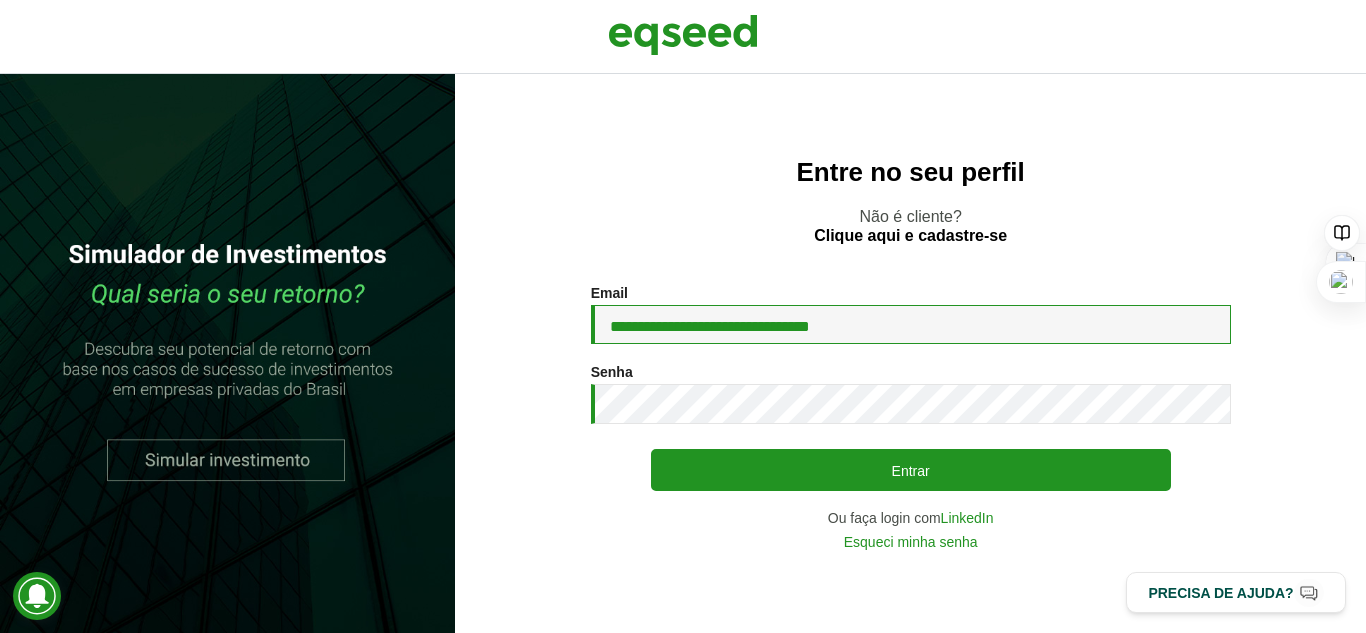 type on "**********" 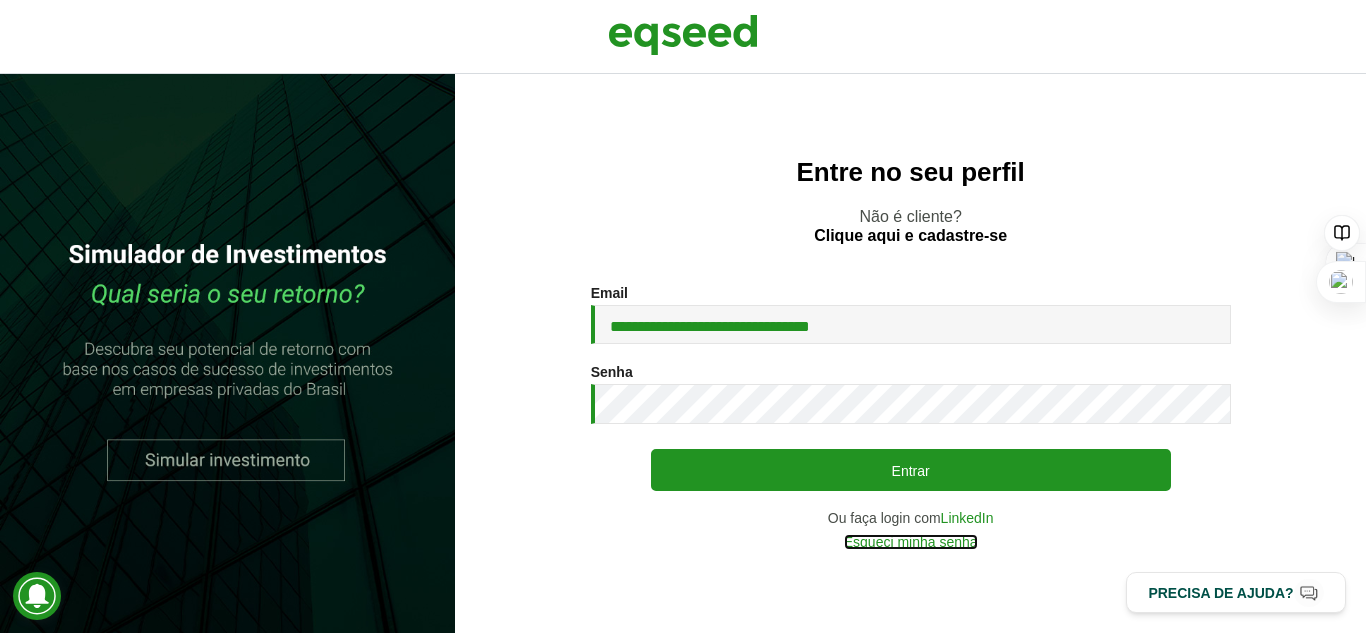 click on "Esqueci minha senha" at bounding box center (911, 542) 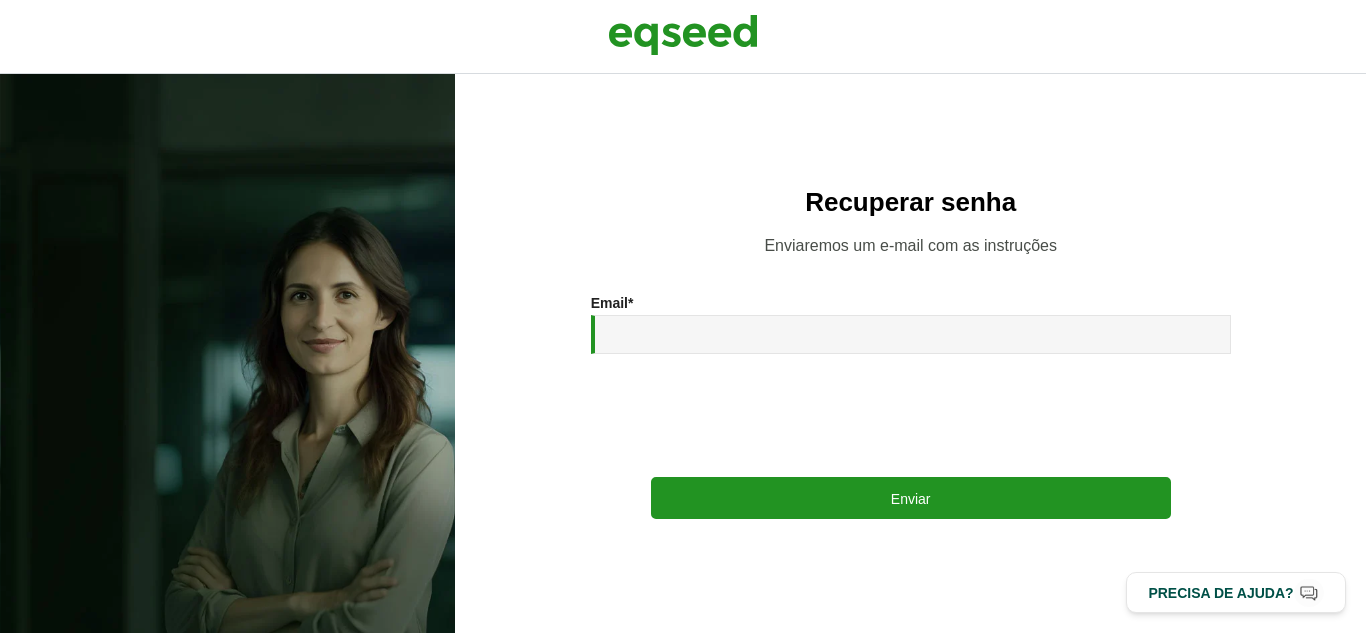 scroll, scrollTop: 0, scrollLeft: 0, axis: both 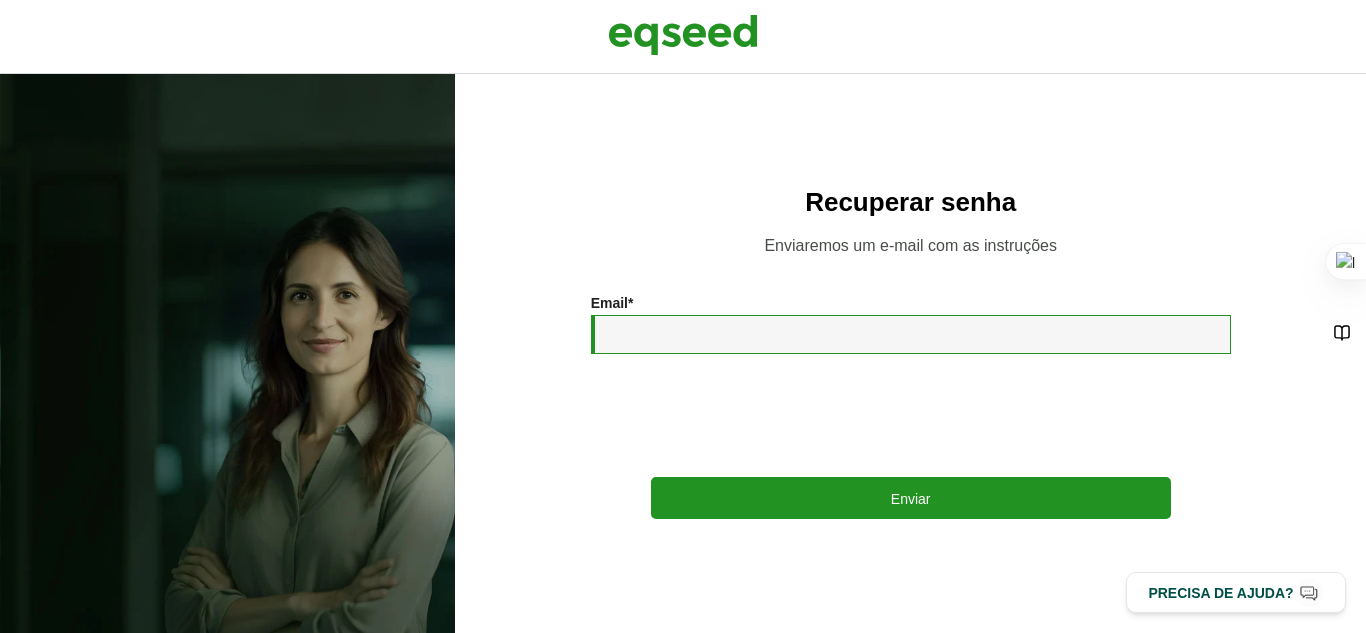 click on "Email  *" at bounding box center [911, 334] 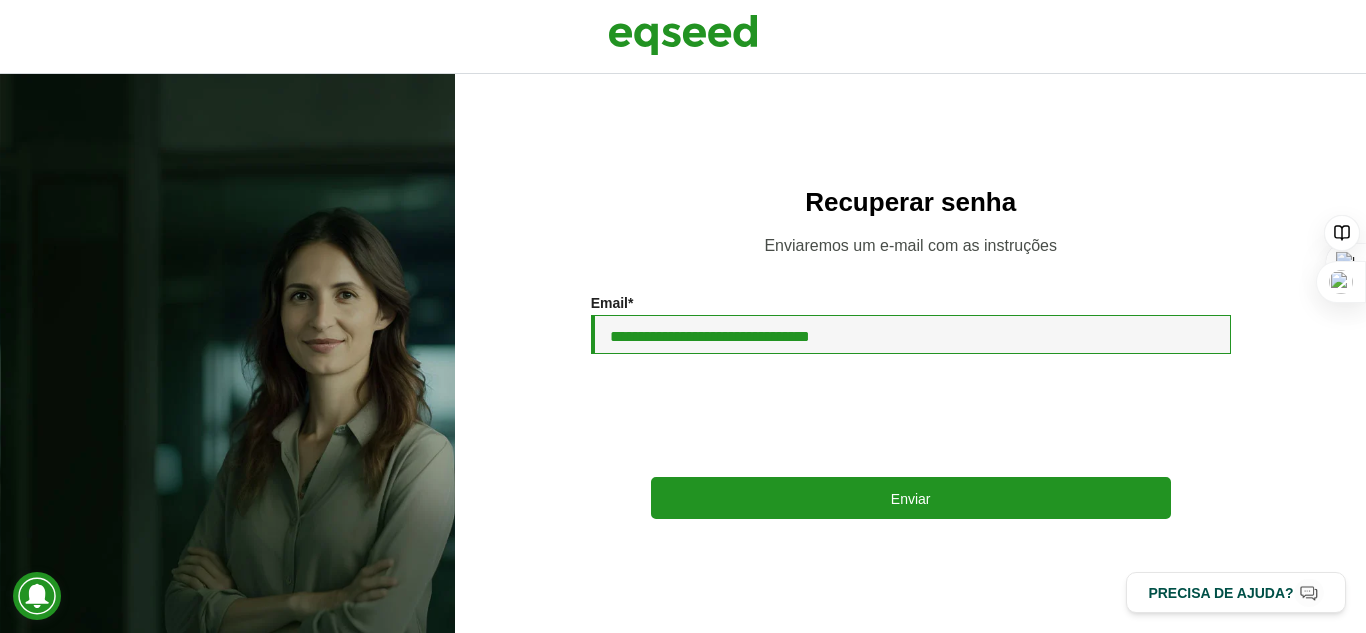 type on "**********" 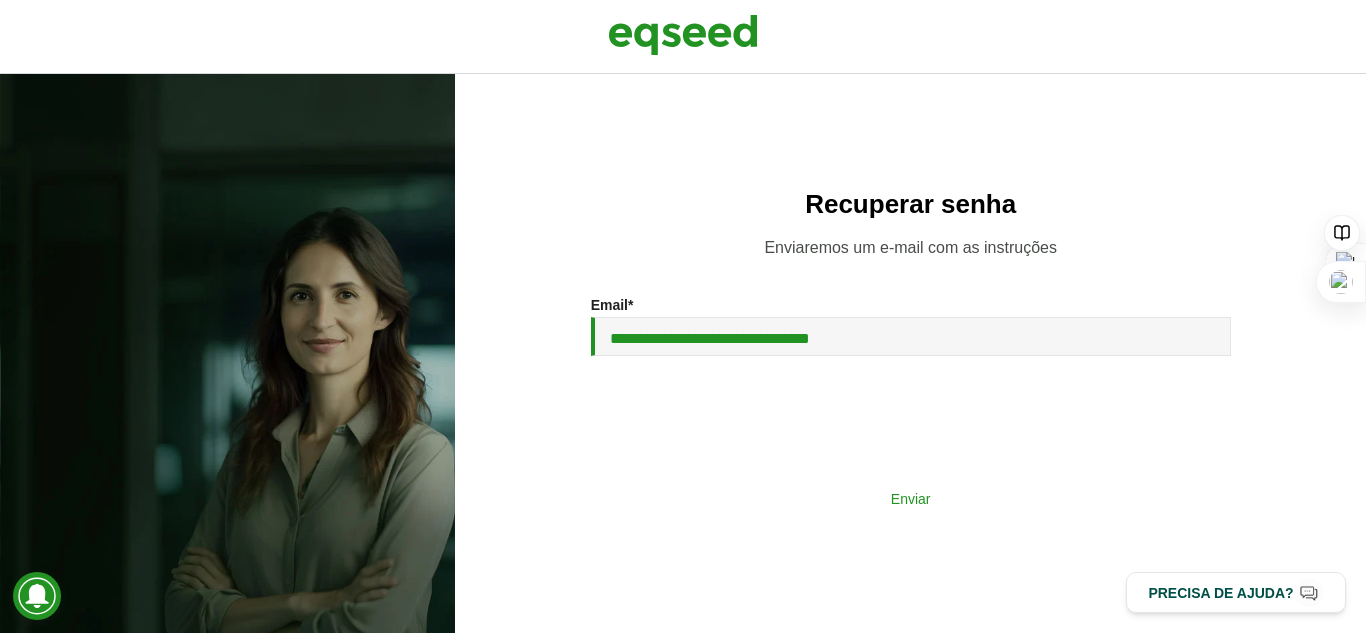 click on "Enviar" at bounding box center (911, 498) 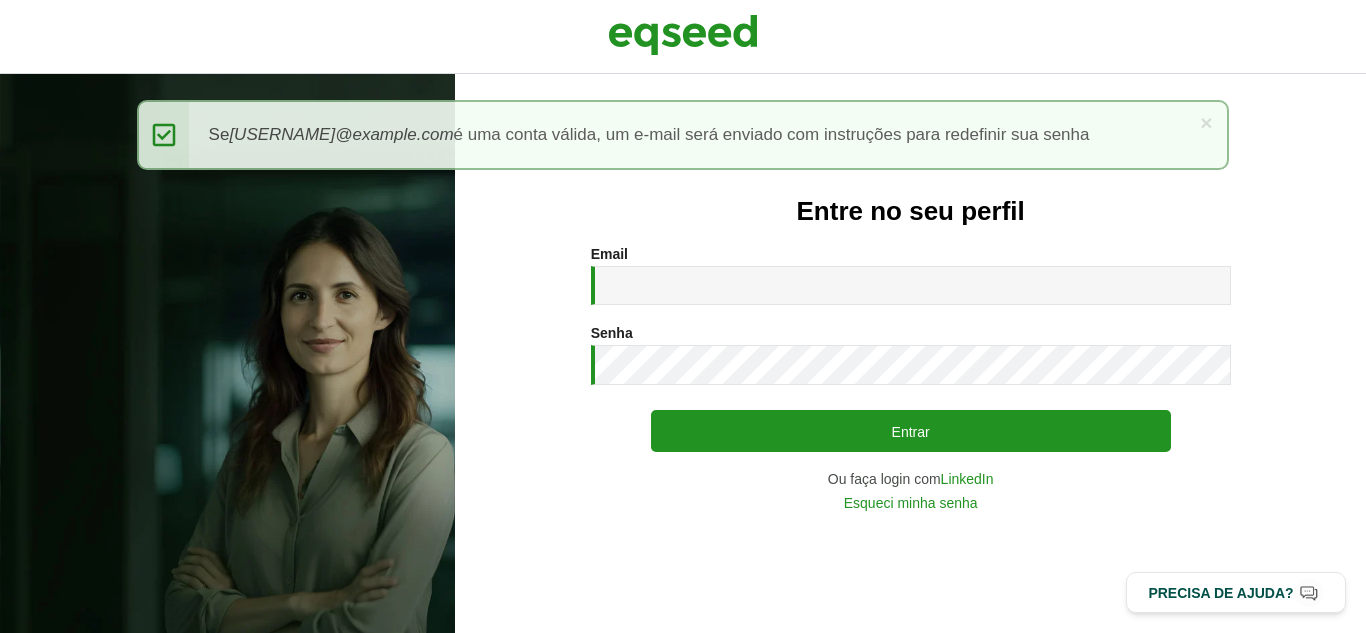 scroll, scrollTop: 0, scrollLeft: 0, axis: both 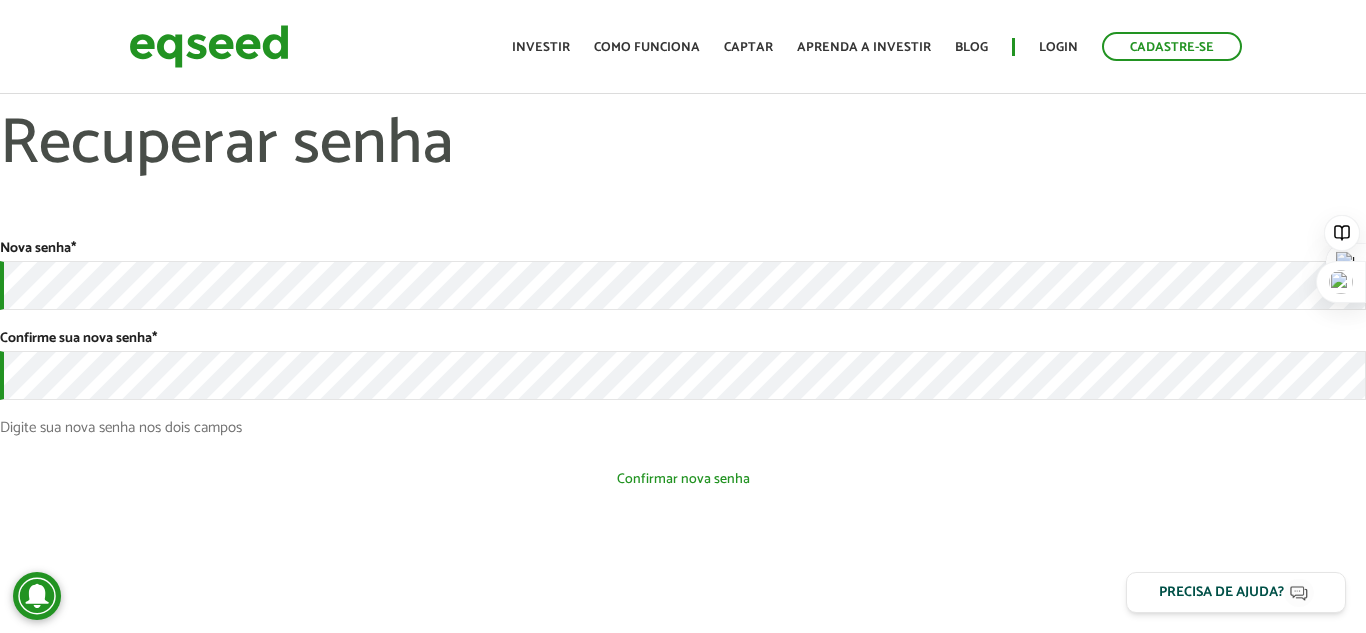 click on "Confirmar nova senha" at bounding box center (683, 479) 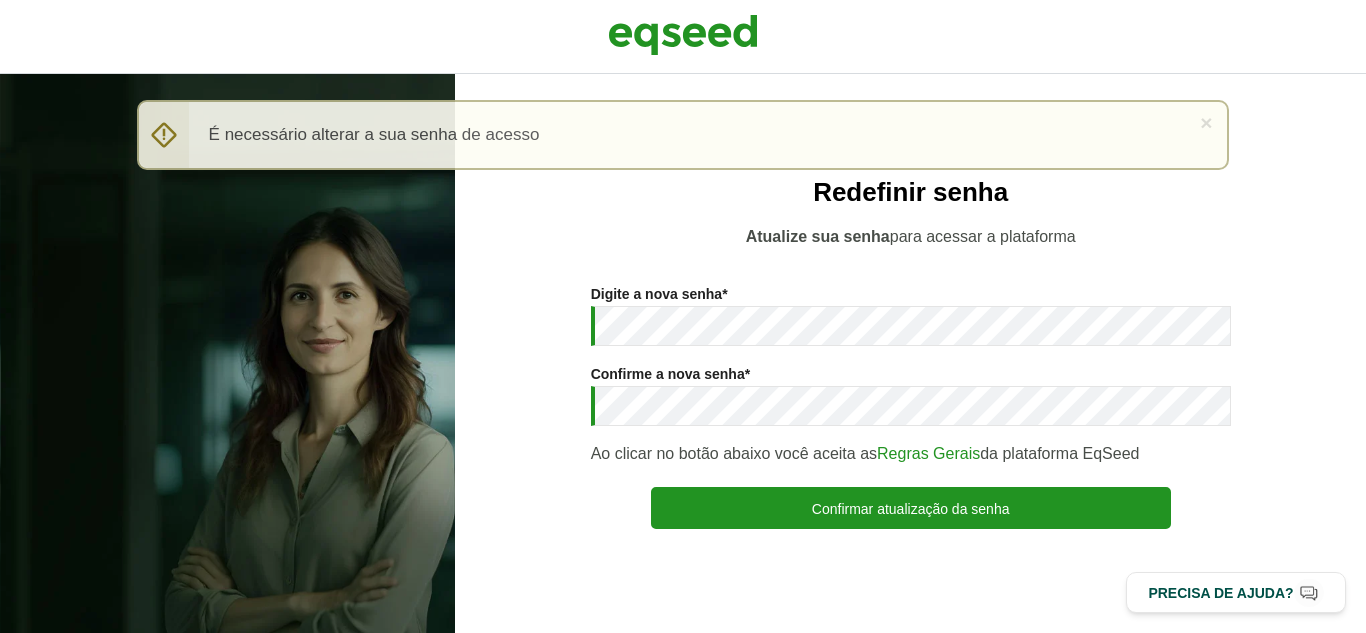 scroll, scrollTop: 0, scrollLeft: 0, axis: both 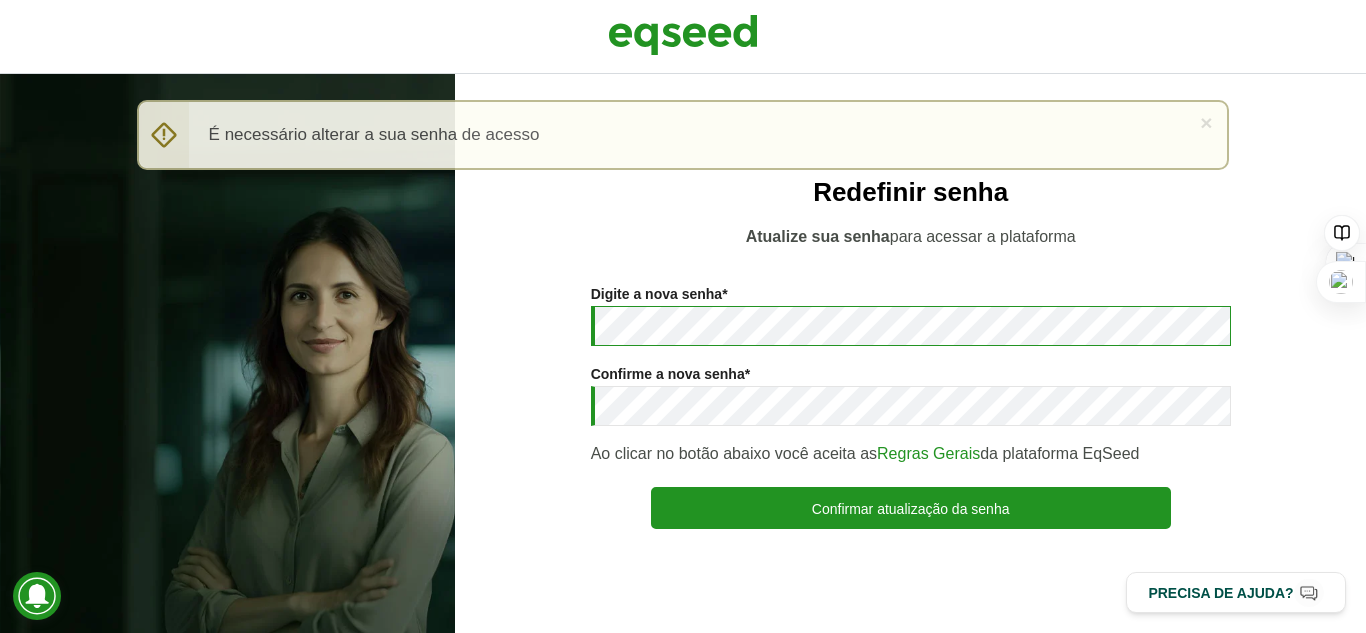 click on "Digite a nova senha  *
Confirme a nova senha  *
Ao clicar no botão abaixo você aceita as  Regras Gerais  da plataforma EqSeed
Confirmar atualização da senha" at bounding box center [910, 407] 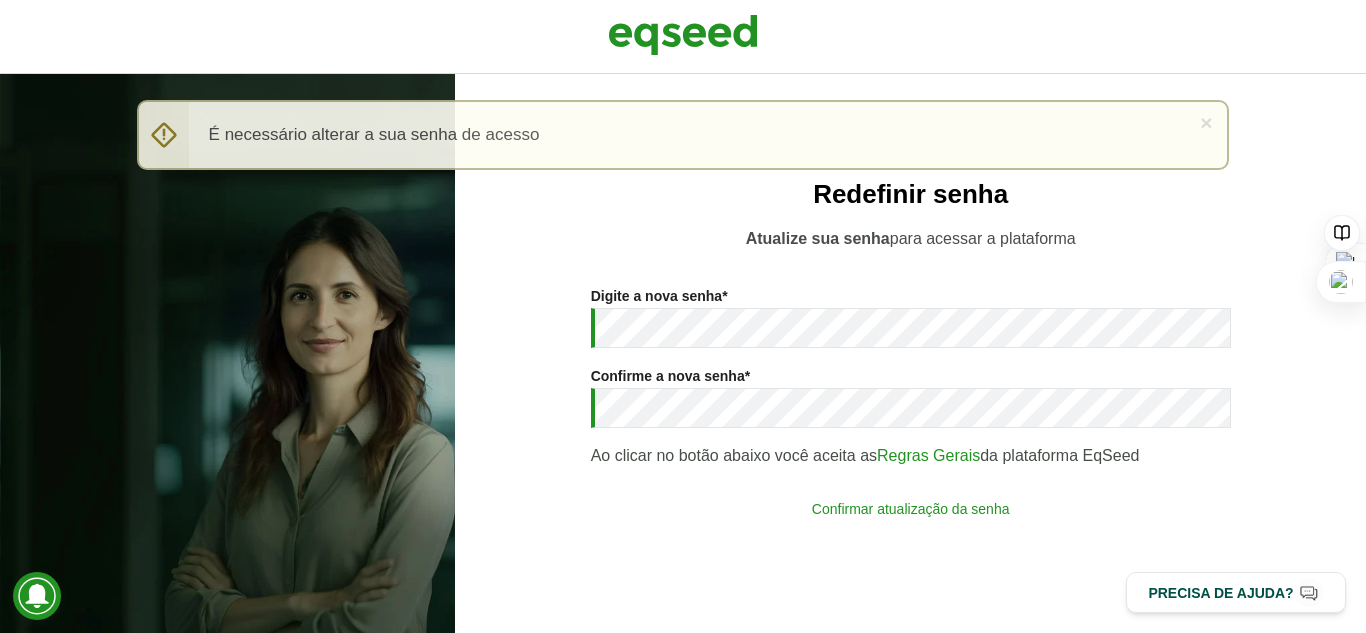 click on "Redefinir senha        Atualize sua senha  para acessar a plataforma
Digite a nova senha  *
Confirme a nova senha  *
Ao clicar no botão abaixo você aceita as  Regras Gerais  da plataforma EqSeed
Confirmar atualização da senha
Voltar" at bounding box center [910, 353] 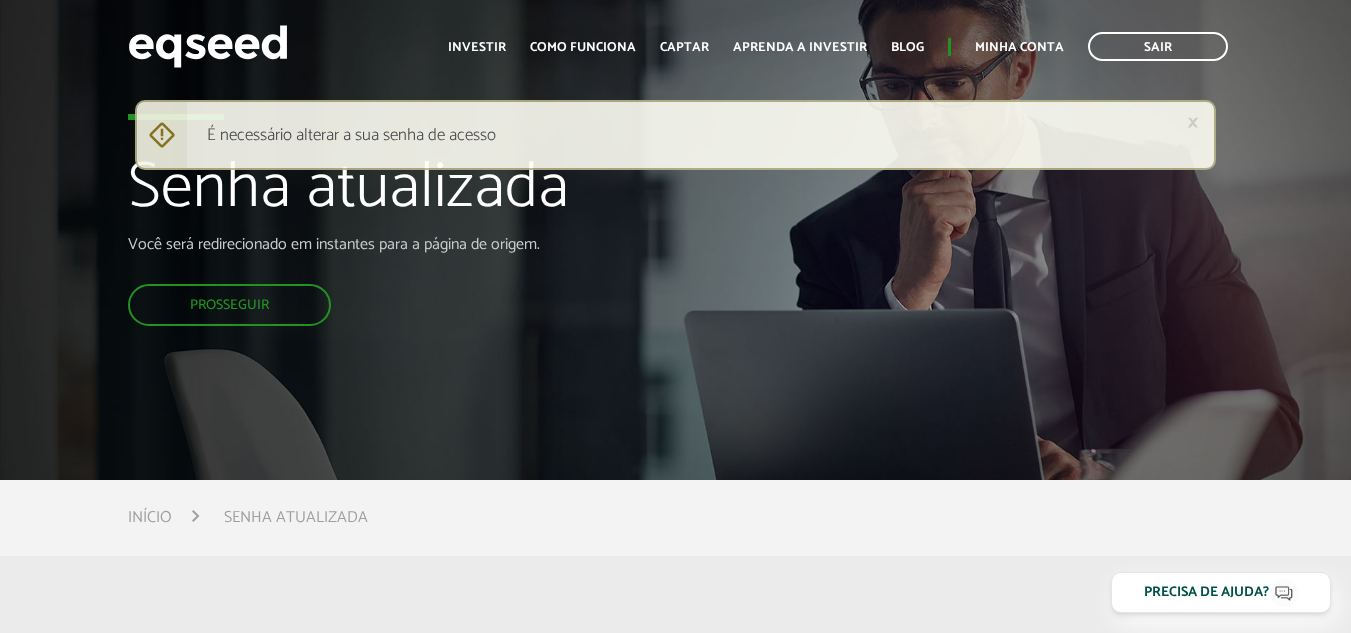 scroll, scrollTop: 0, scrollLeft: 0, axis: both 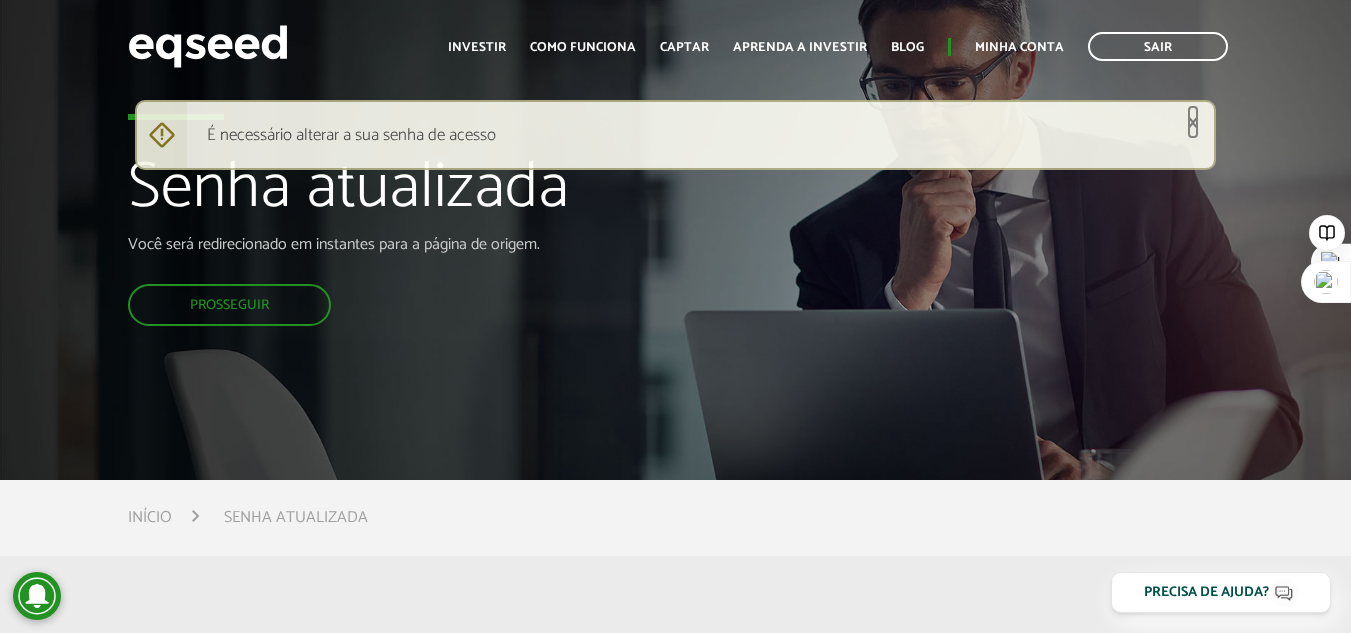 click on "×" at bounding box center (1193, 122) 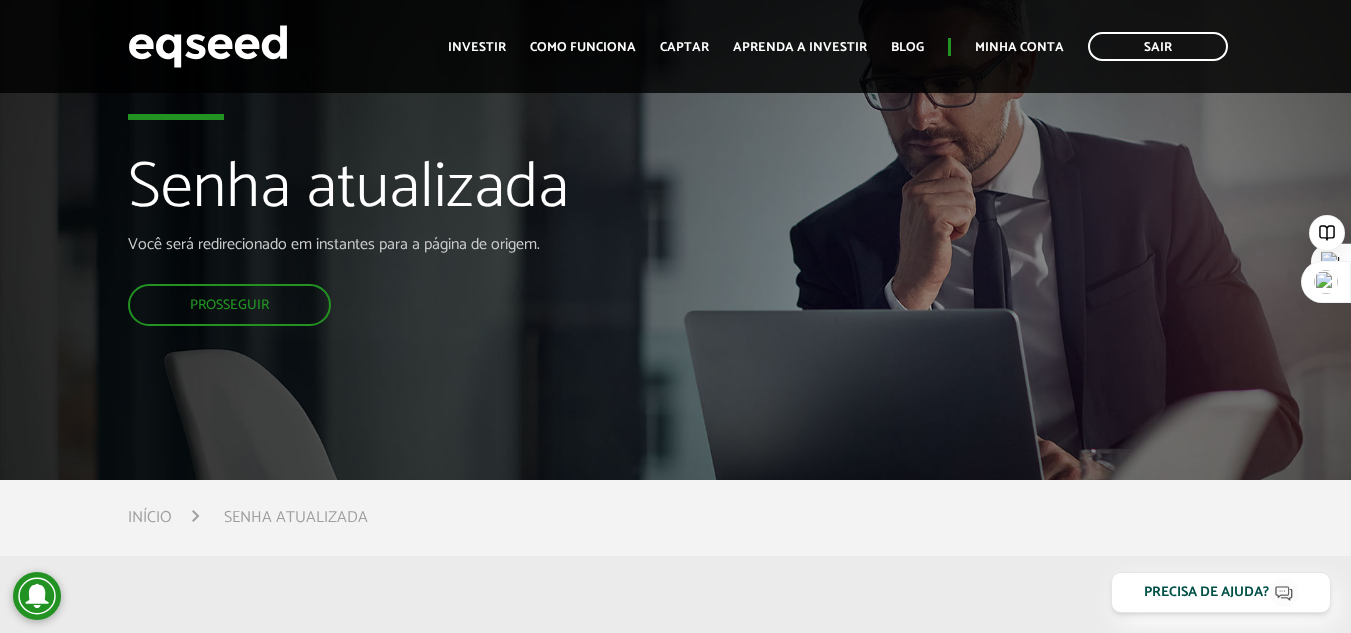 scroll, scrollTop: 175, scrollLeft: 0, axis: vertical 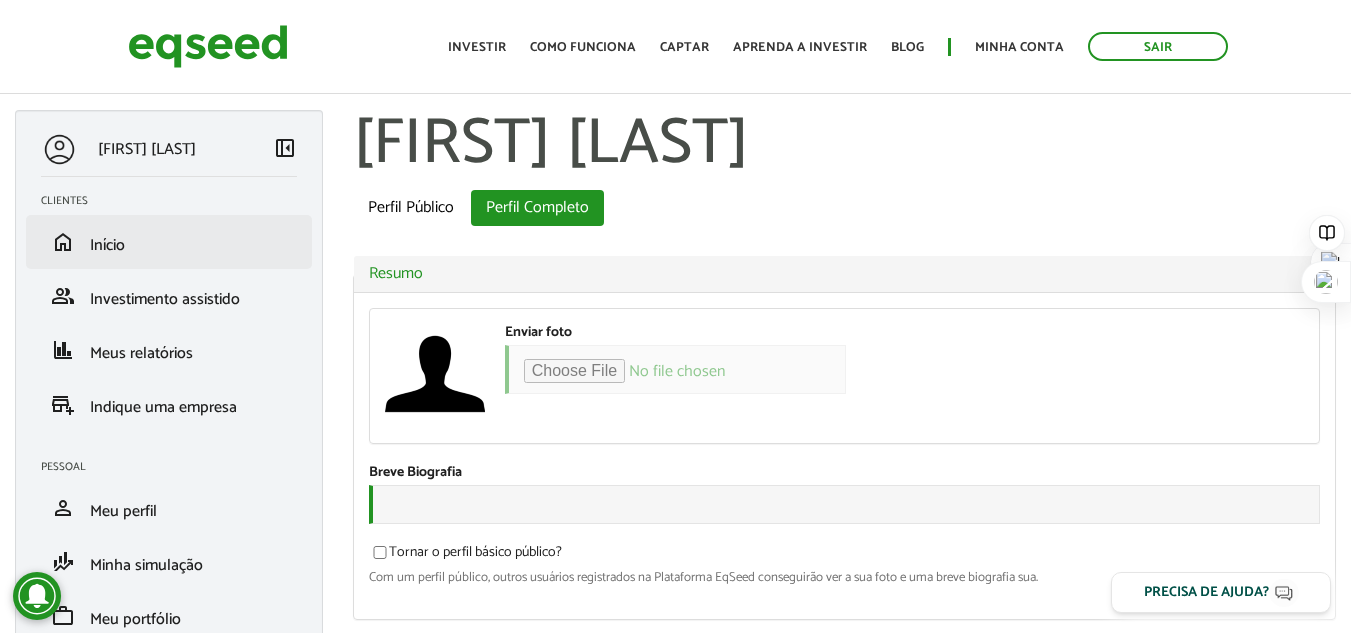 type on "**********" 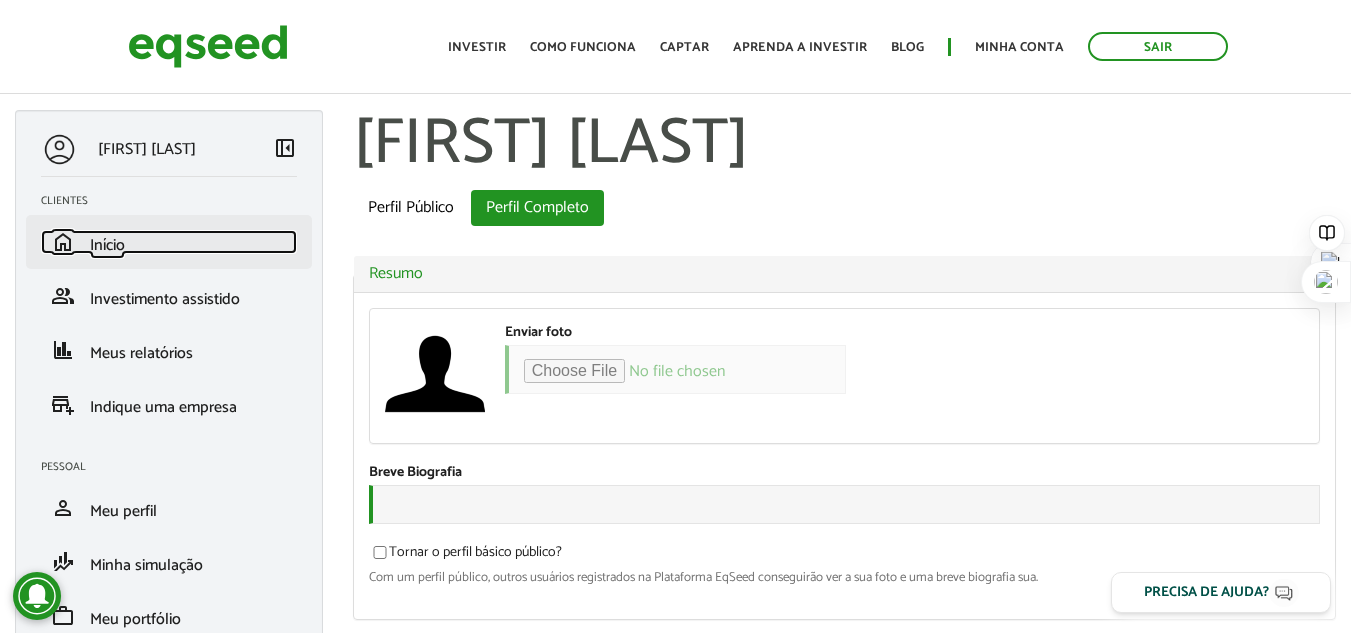 click on "Início" at bounding box center [107, 245] 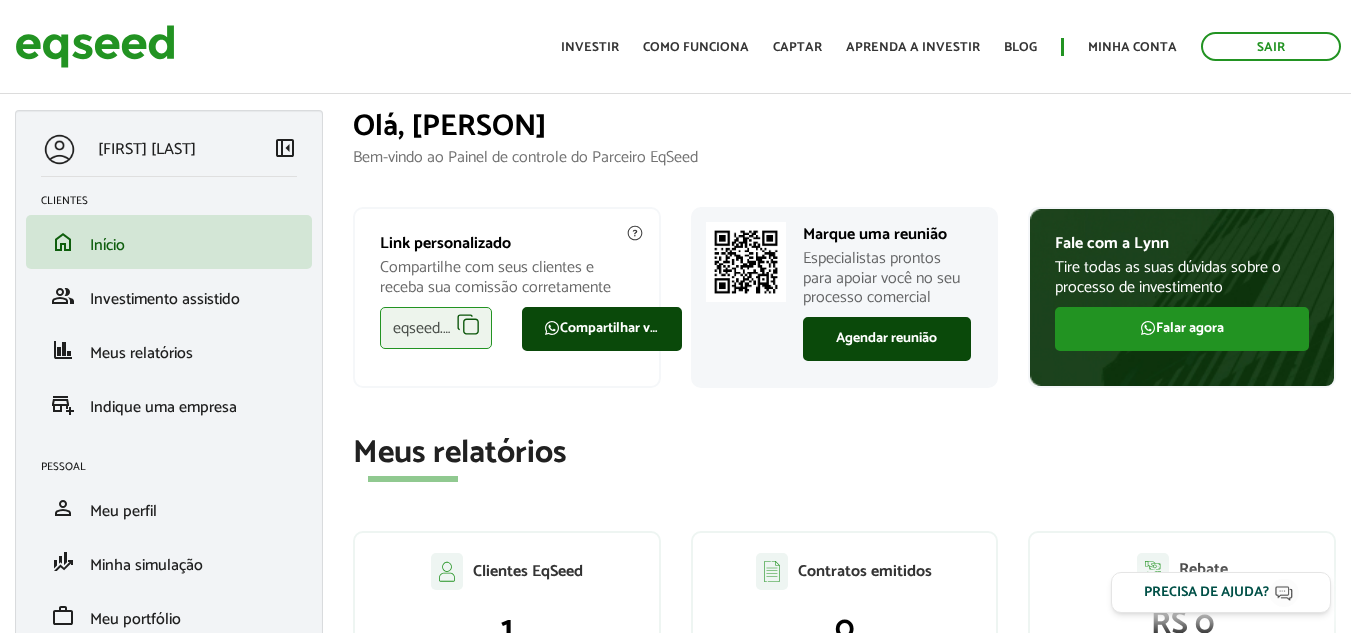 scroll, scrollTop: 0, scrollLeft: 0, axis: both 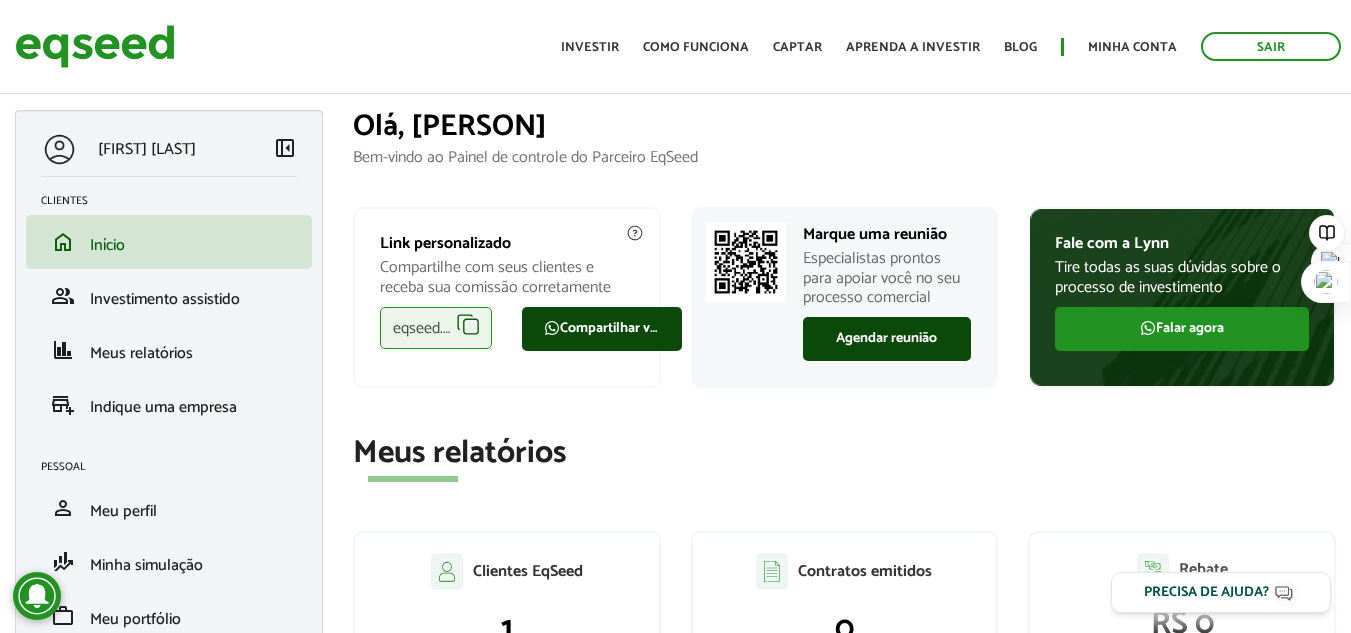 click on "eqseed.com/a/is/[PERSON]" at bounding box center (436, 328) 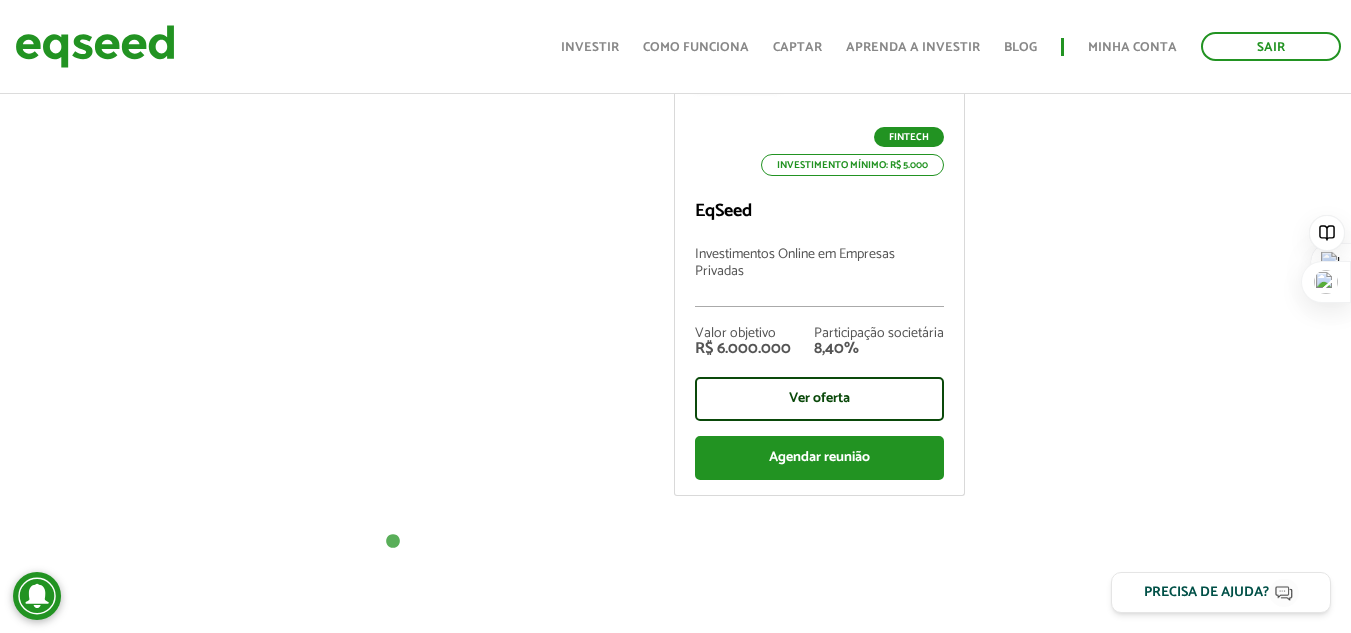 scroll, scrollTop: 1020, scrollLeft: 0, axis: vertical 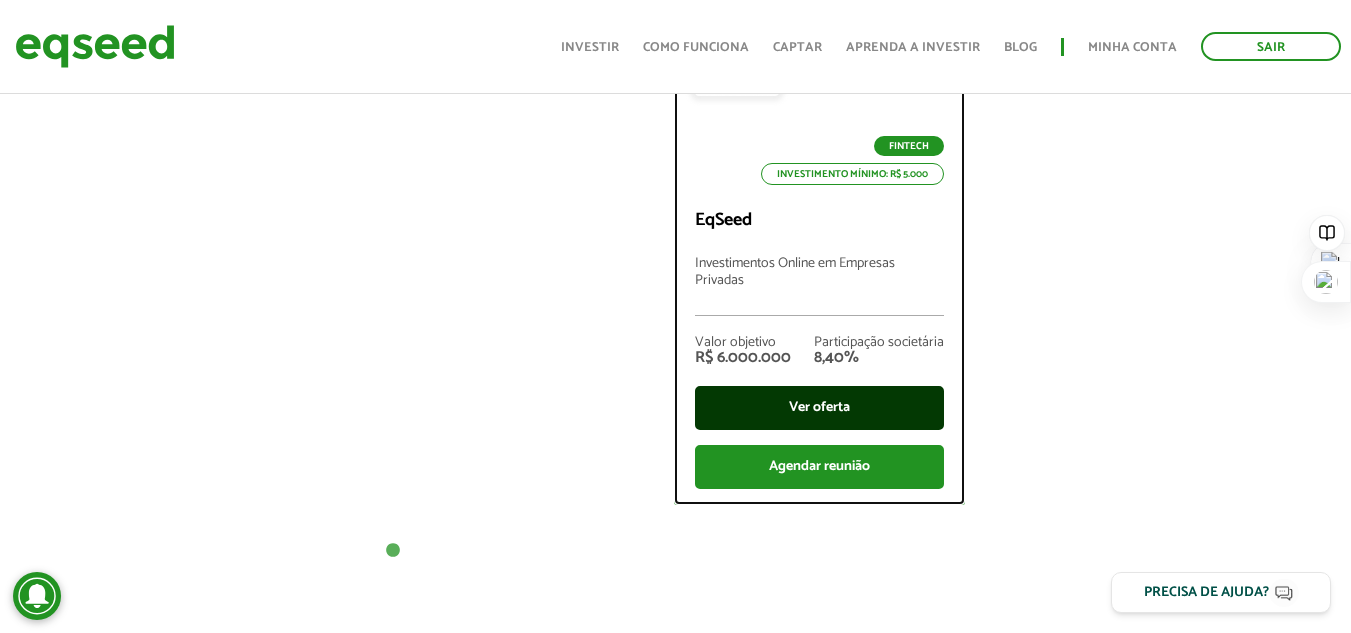 click on "Ver oferta" at bounding box center (819, 408) 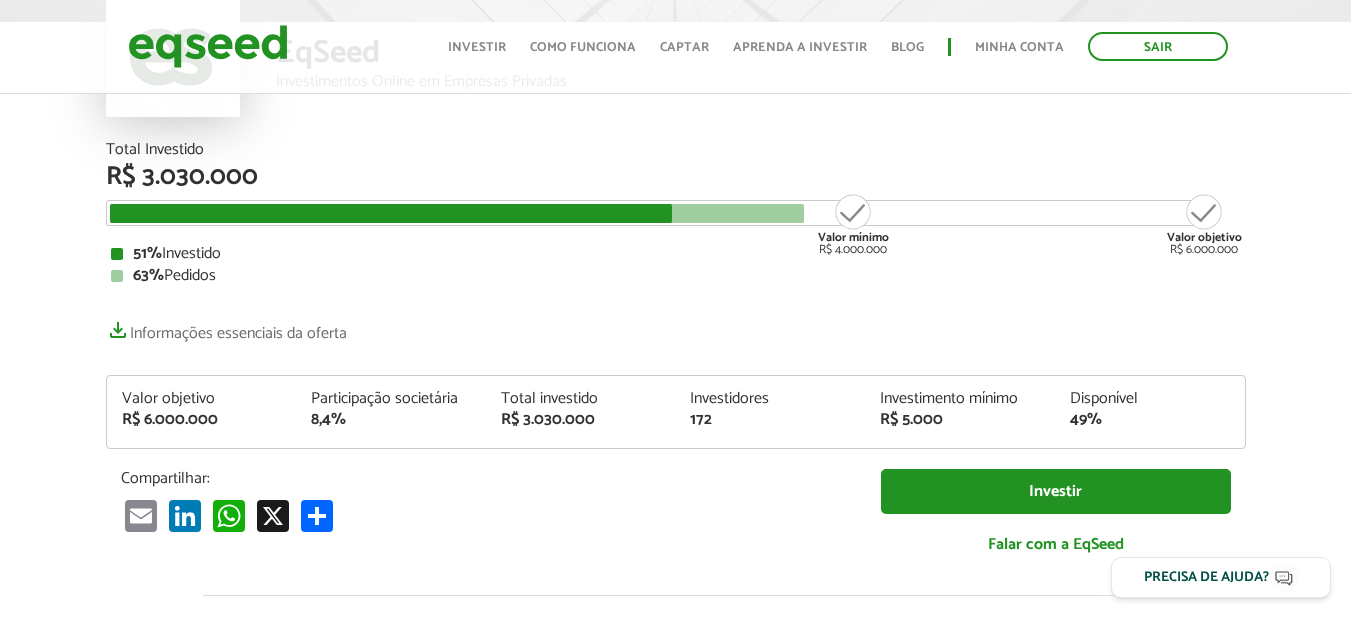 scroll, scrollTop: 200, scrollLeft: 0, axis: vertical 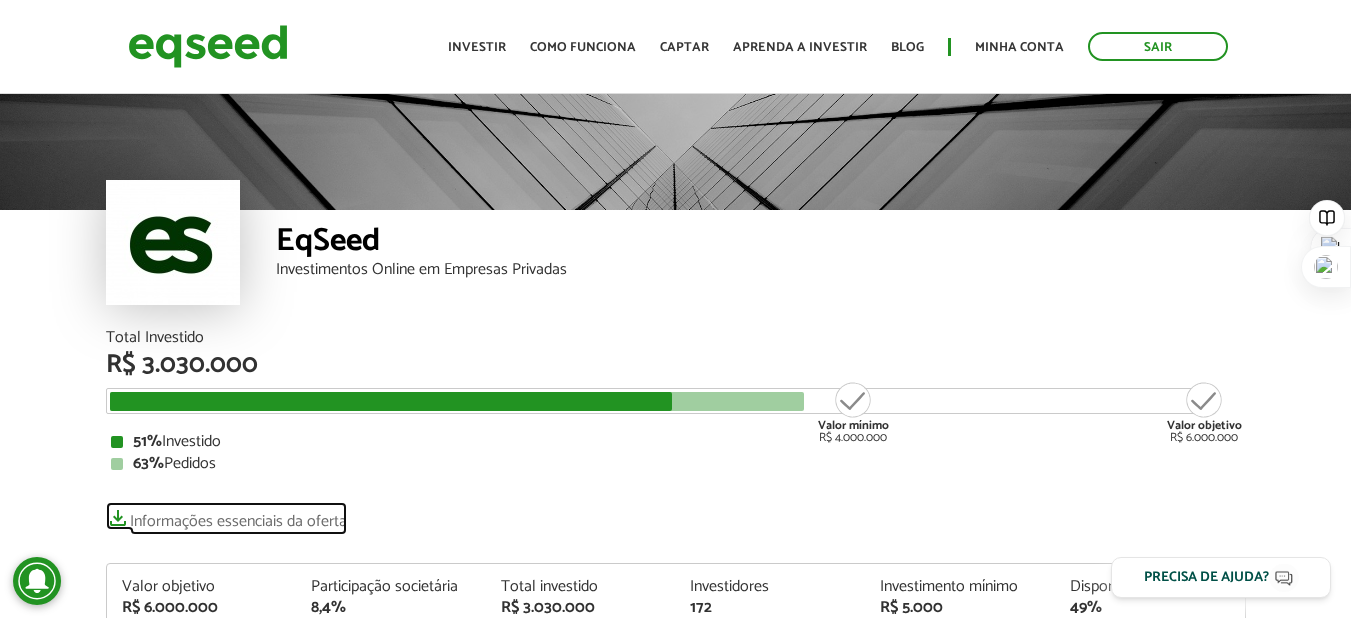 click on "Informações essenciais da oferta" at bounding box center (226, 516) 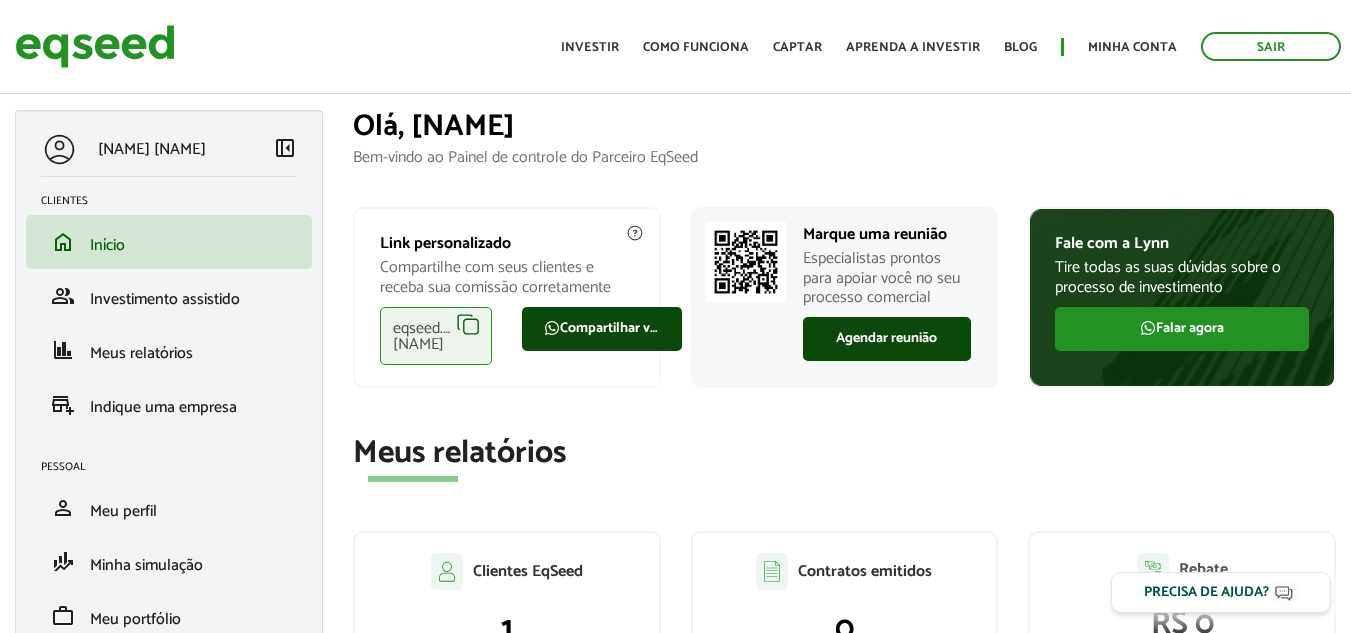 scroll, scrollTop: 0, scrollLeft: 0, axis: both 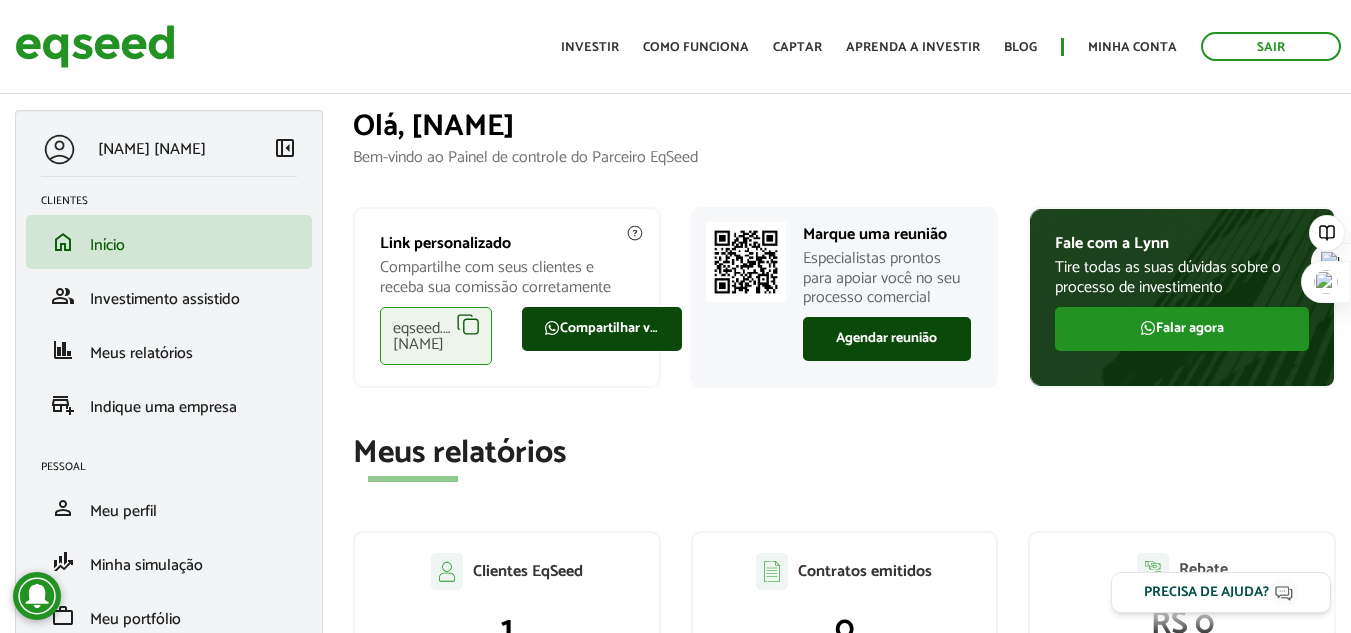 click on "eqseed.com/a/is/thiago.pimenta" at bounding box center (436, 336) 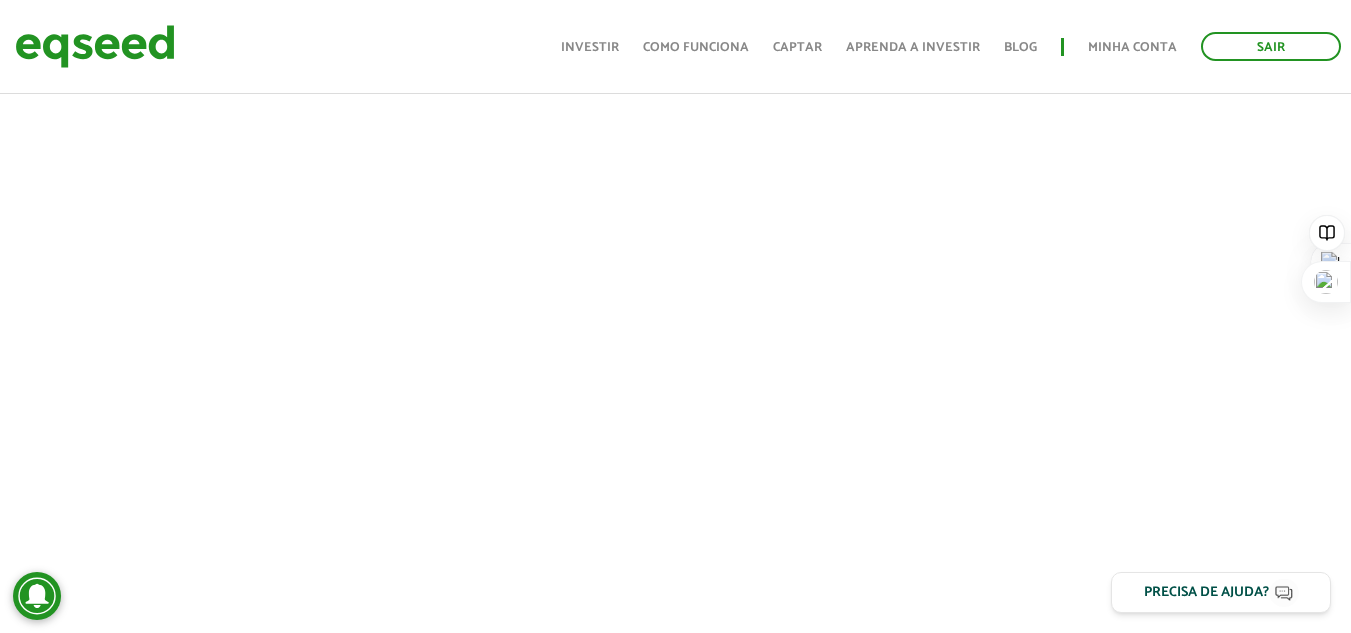 scroll, scrollTop: 1720, scrollLeft: 0, axis: vertical 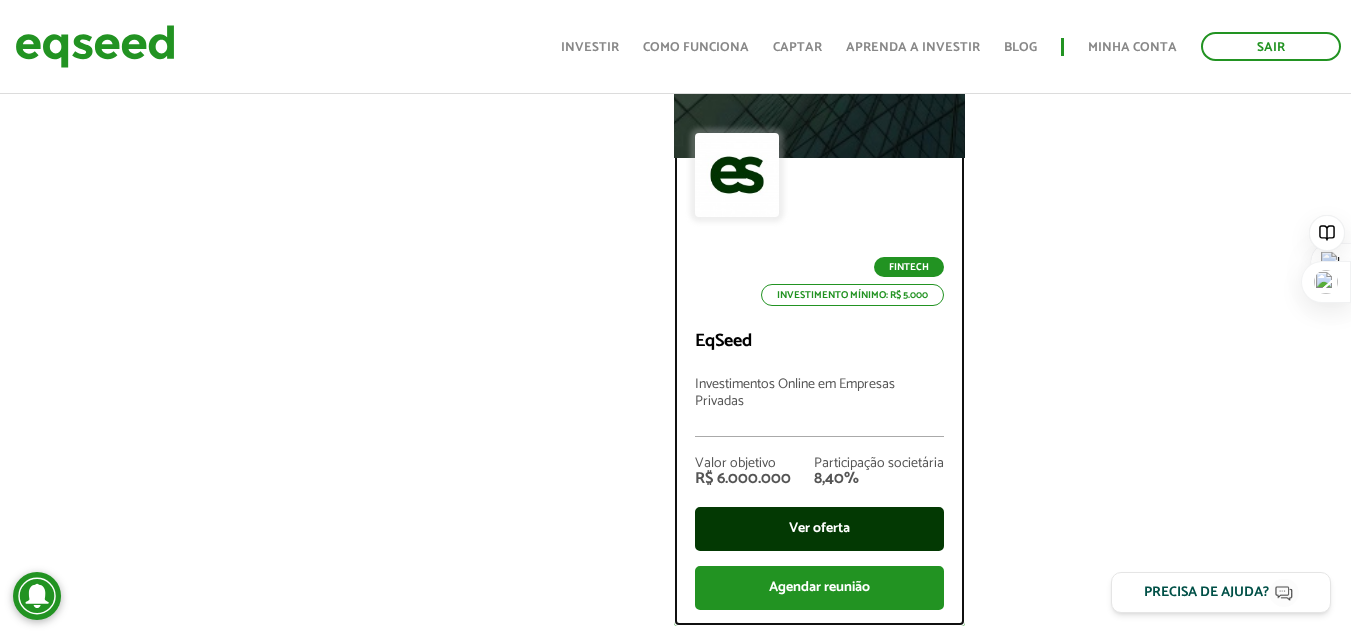 click on "Ver oferta" at bounding box center [819, 529] 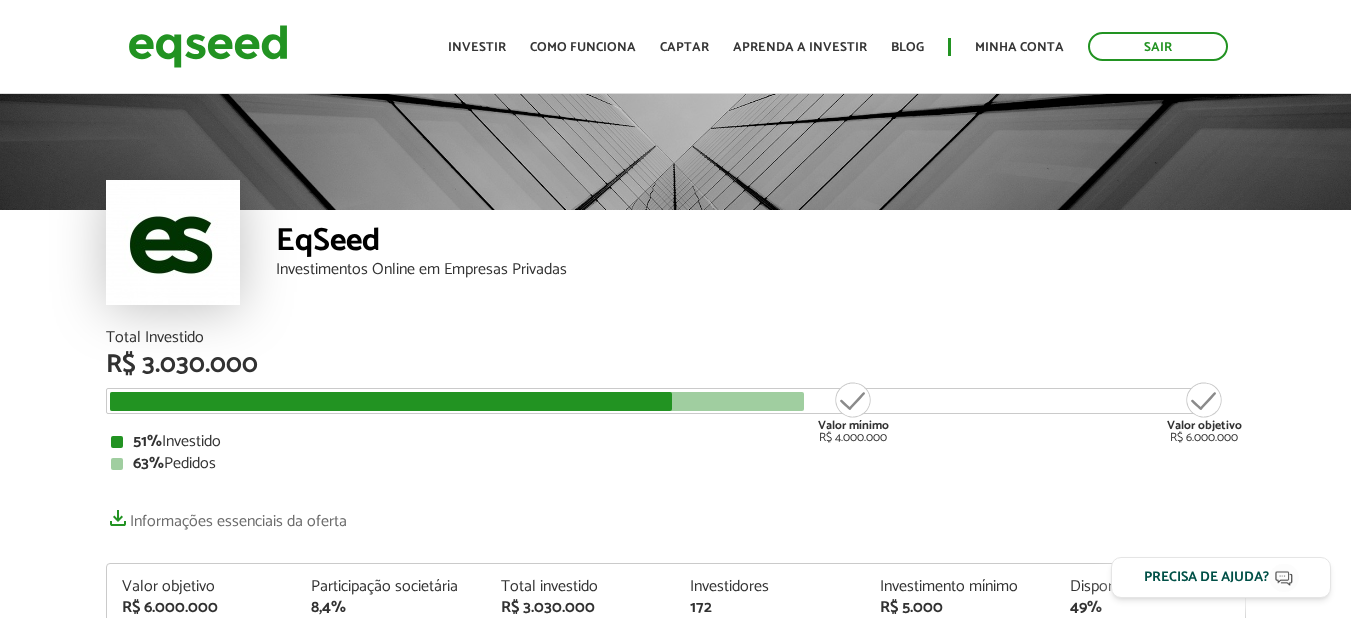 scroll, scrollTop: 0, scrollLeft: 0, axis: both 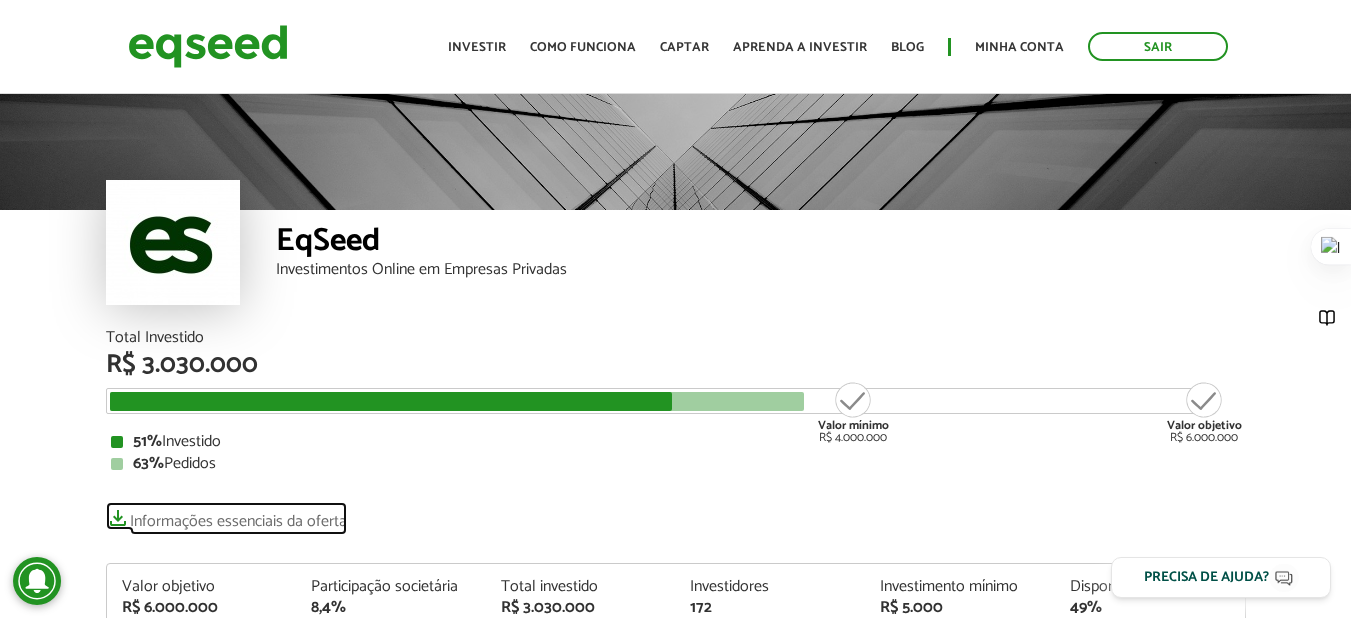 click on "Informações essenciais da oferta" at bounding box center (226, 516) 